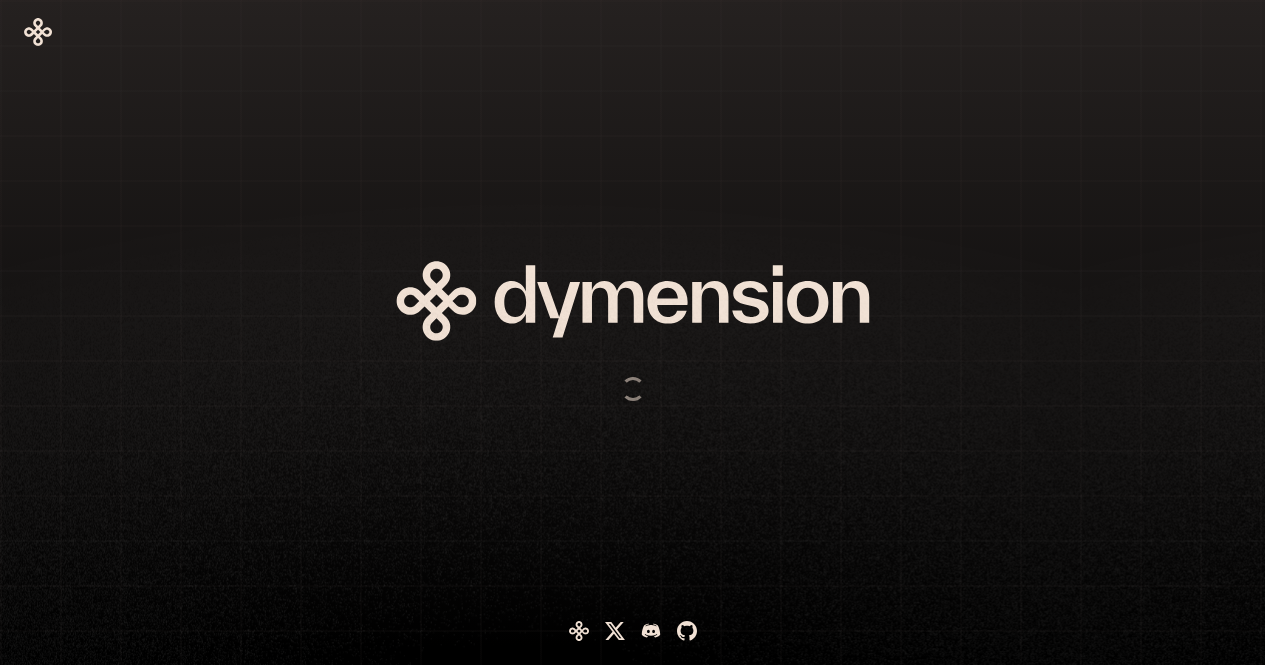 scroll, scrollTop: 0, scrollLeft: 0, axis: both 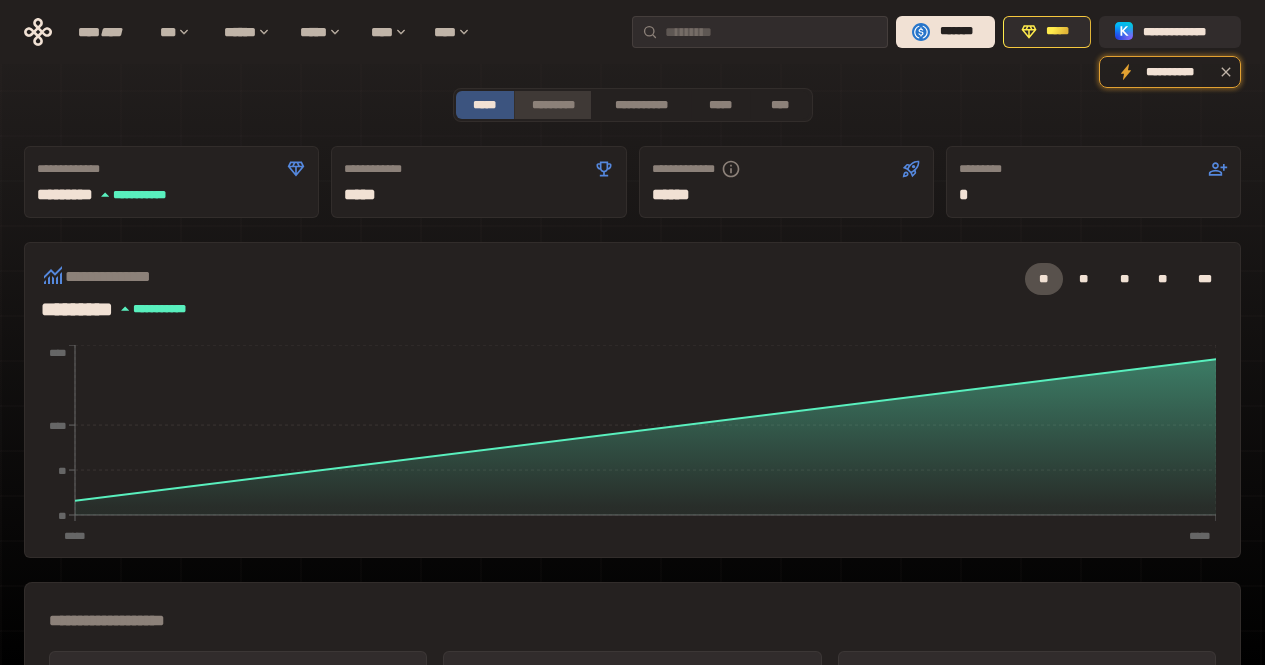 click on "*********" at bounding box center (552, 105) 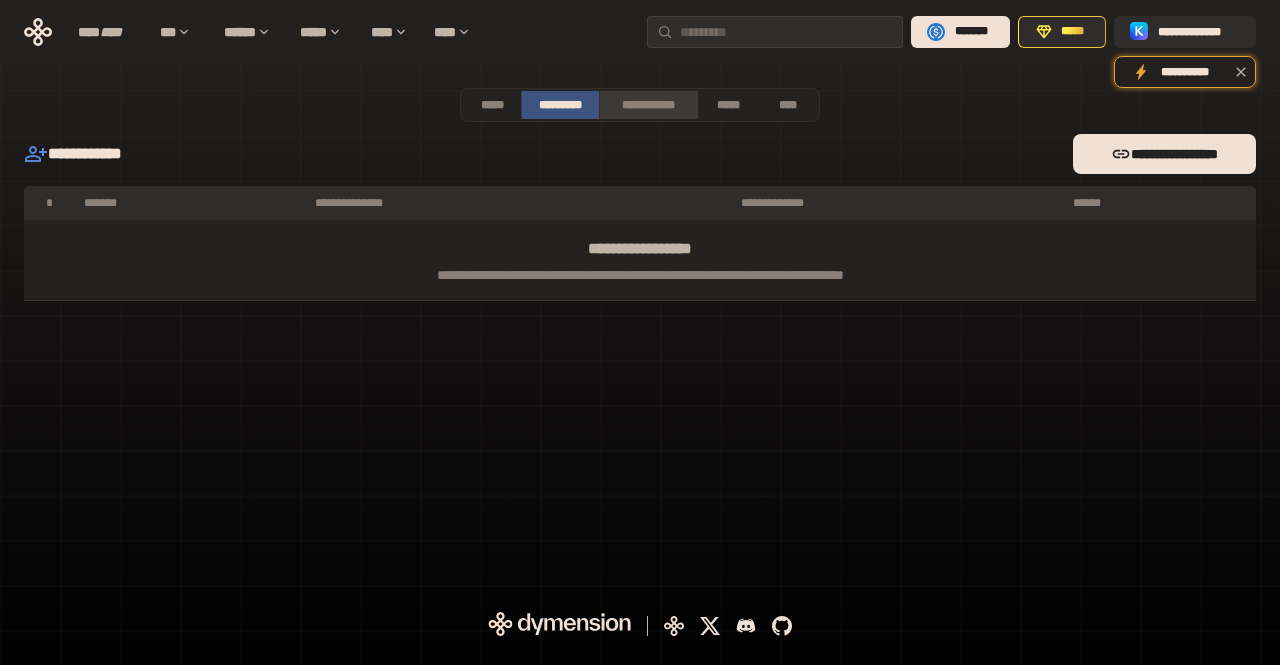 click on "**********" at bounding box center [648, 105] 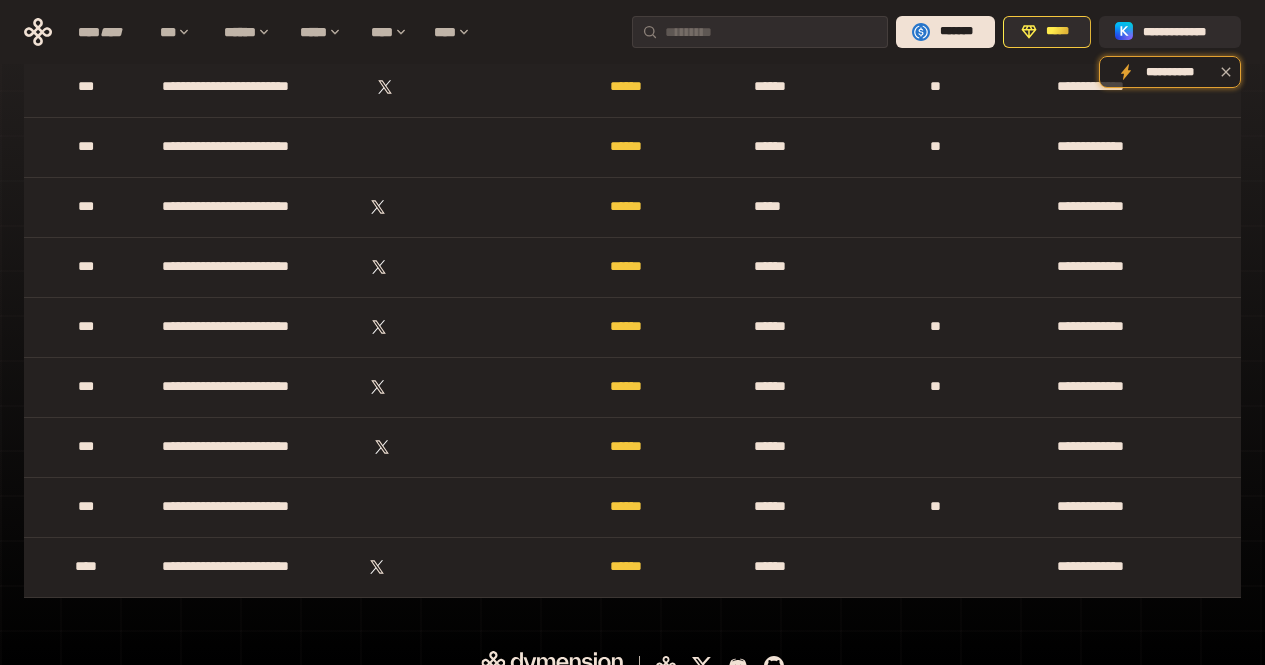 scroll, scrollTop: 5703, scrollLeft: 0, axis: vertical 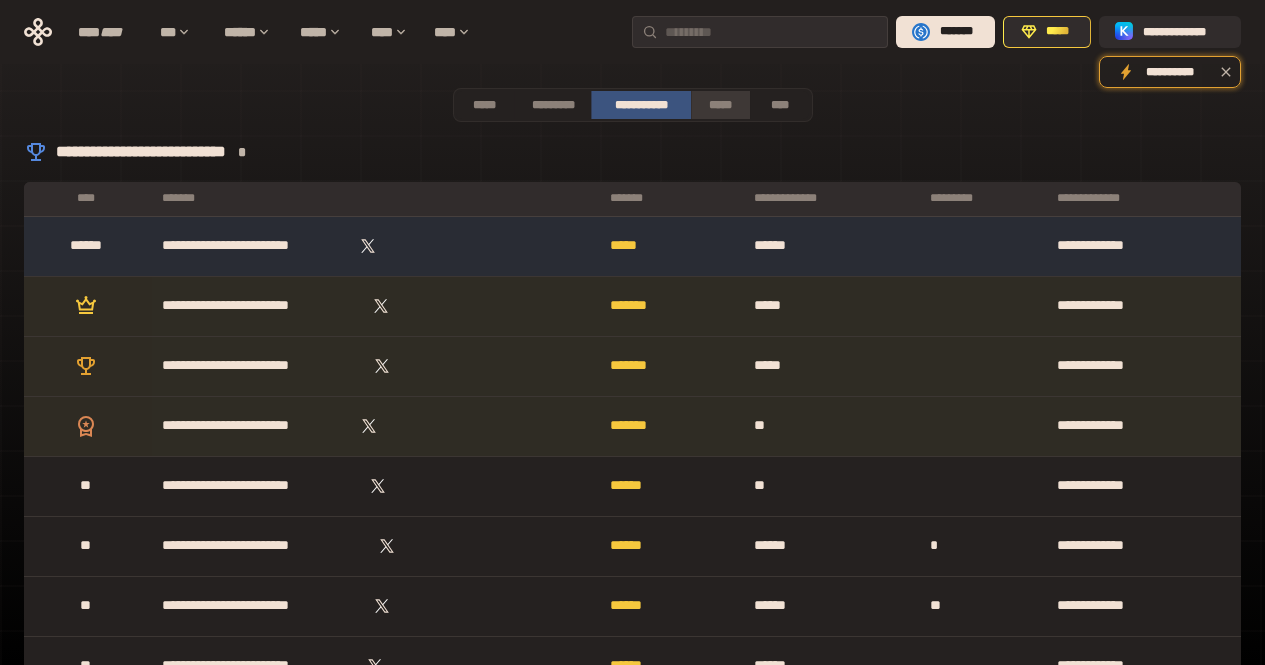click on "*****" at bounding box center (720, 105) 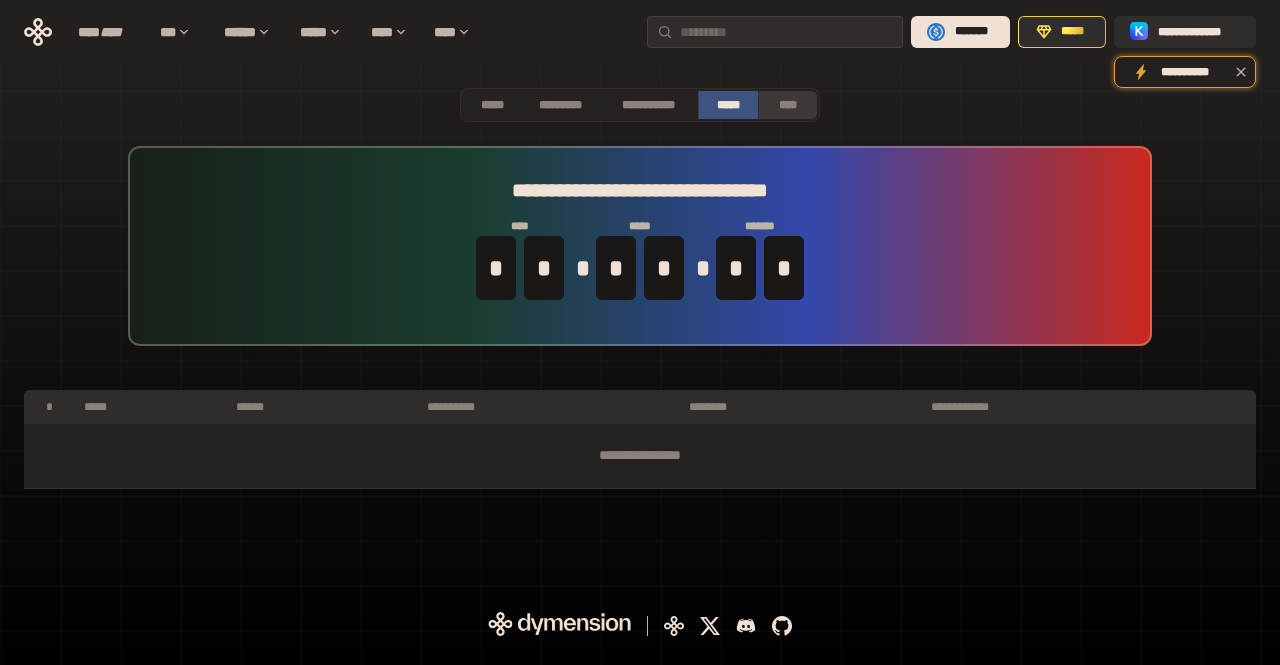 click on "****" at bounding box center [787, 105] 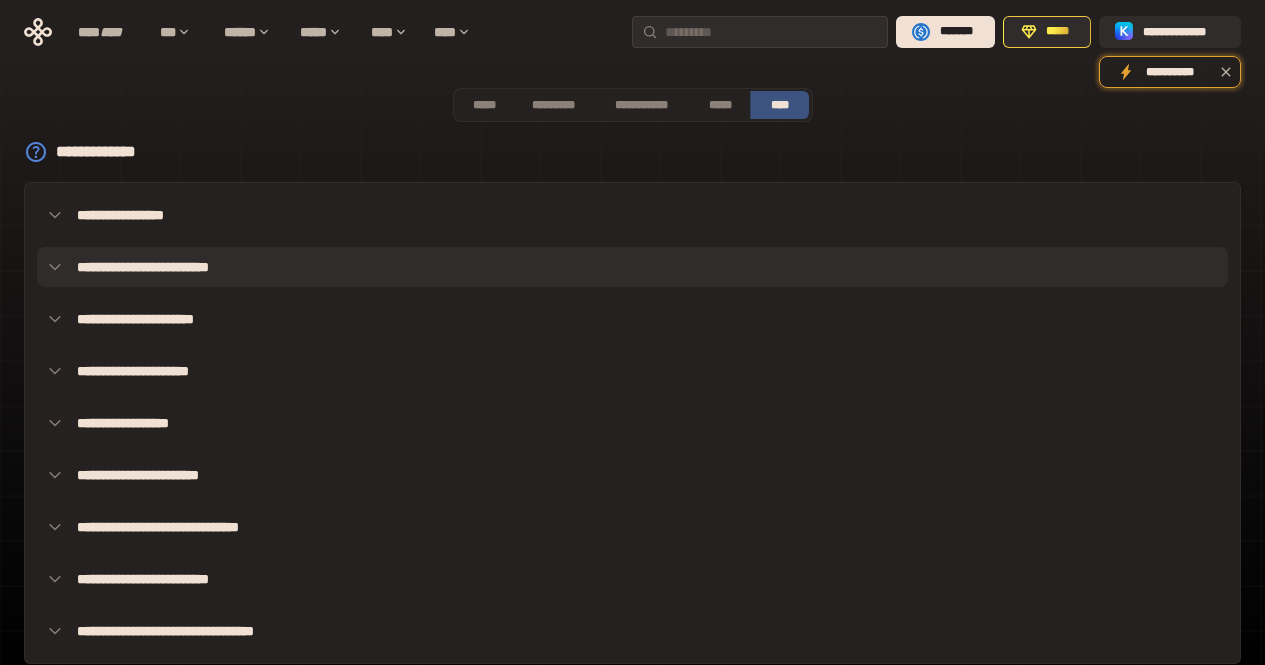 click on "**********" at bounding box center (632, 267) 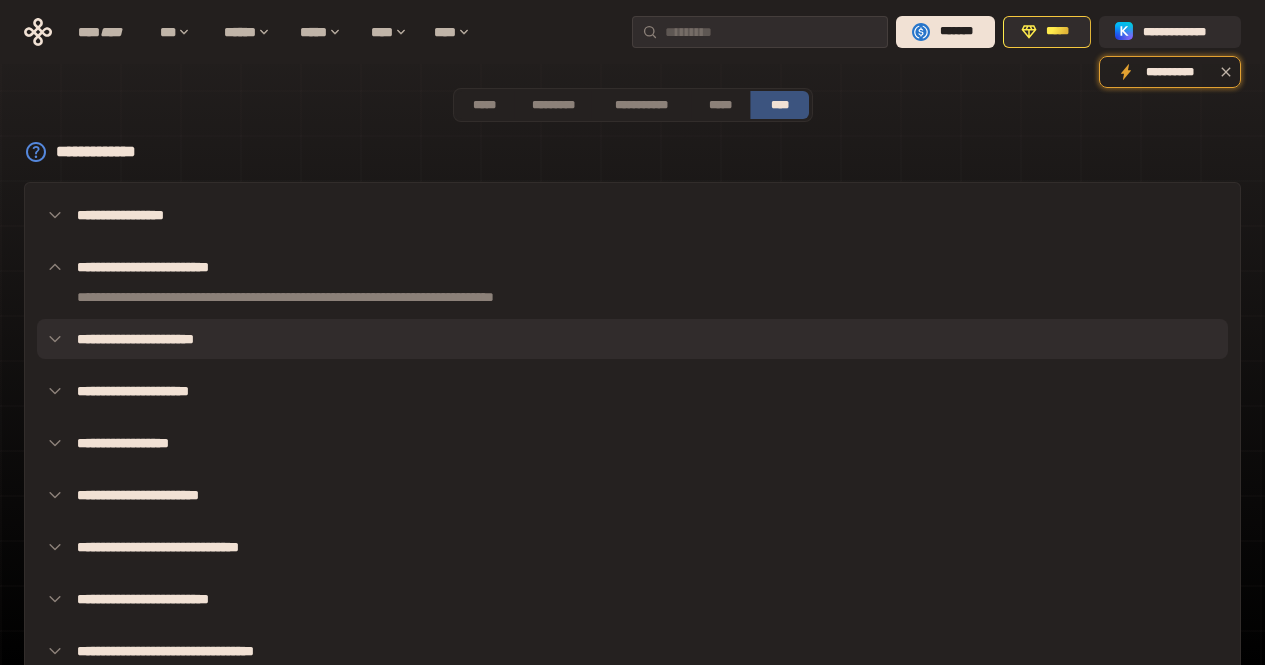 click on "**********" at bounding box center (632, 339) 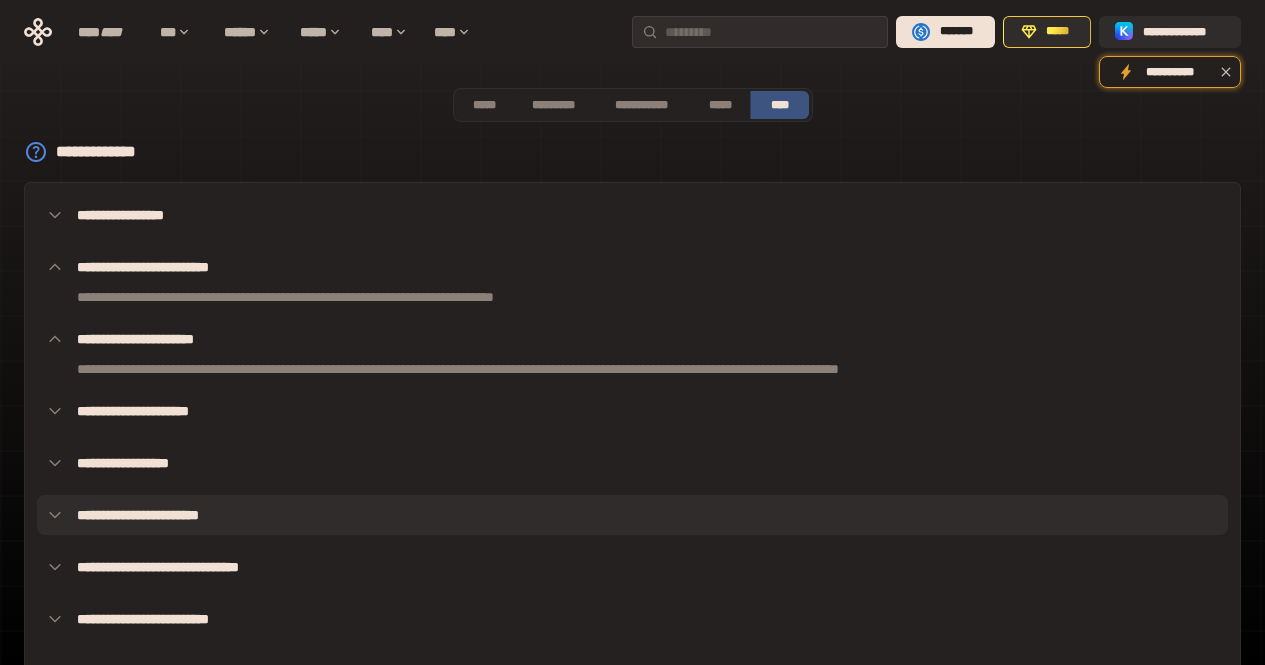 click on "**********" at bounding box center [632, 515] 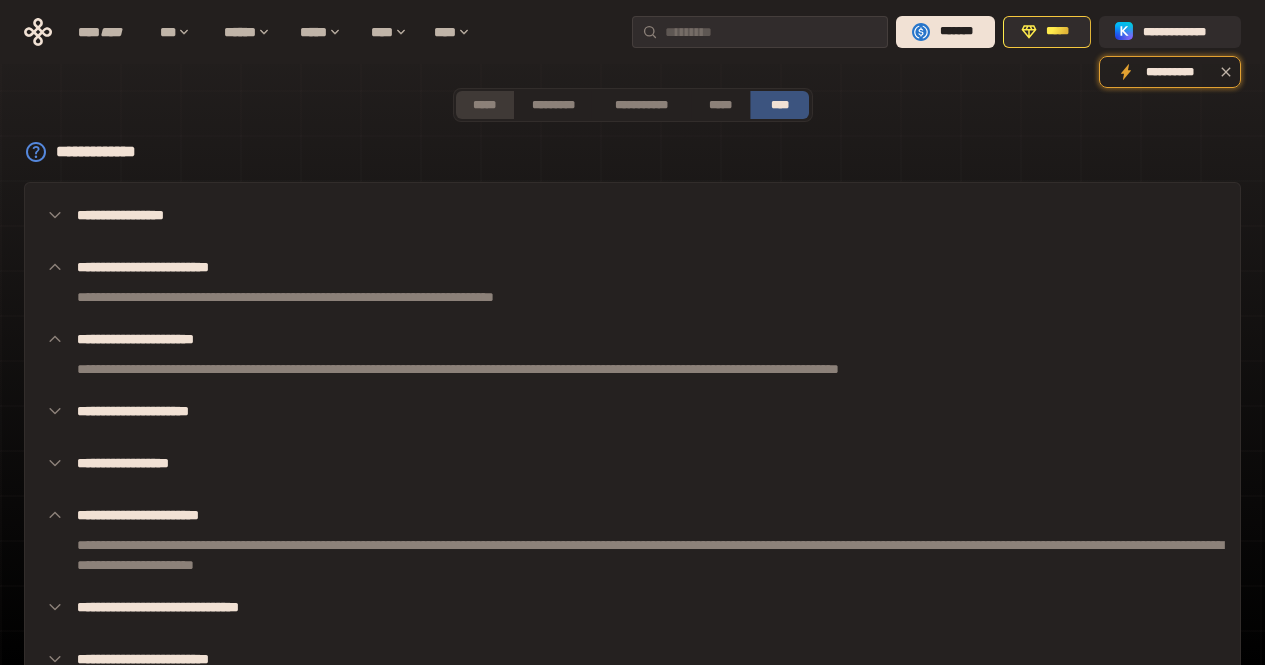 click on "*****" at bounding box center [485, 105] 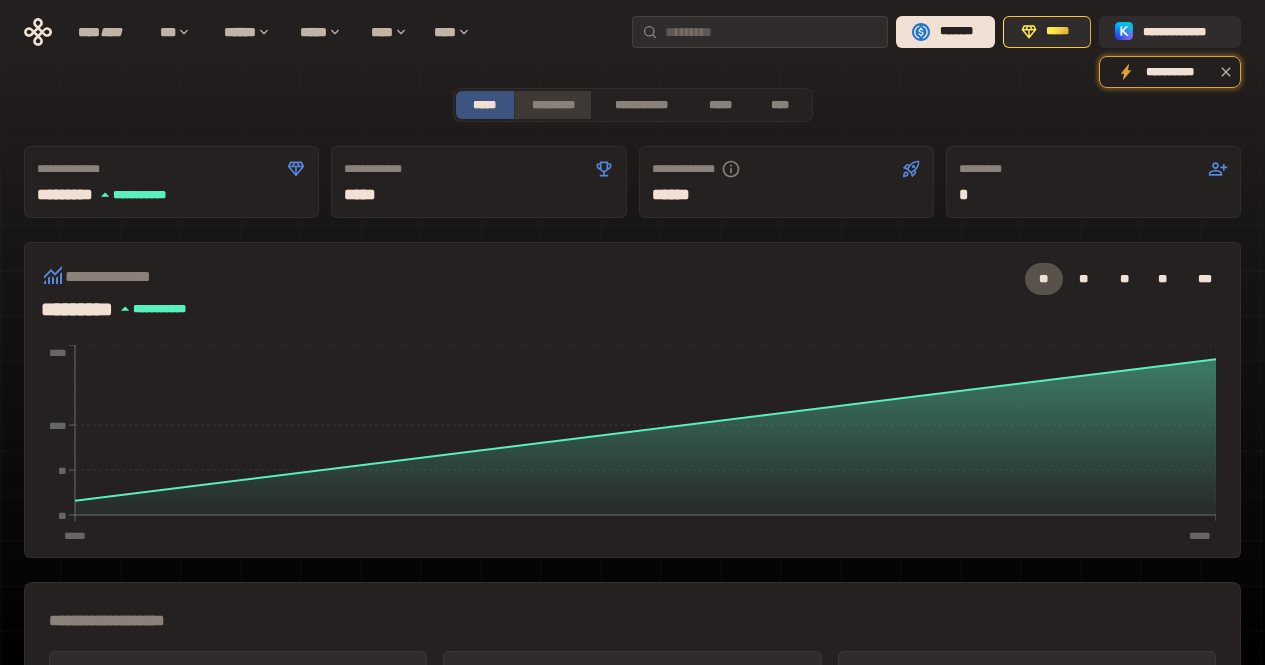 click on "*********" at bounding box center [552, 105] 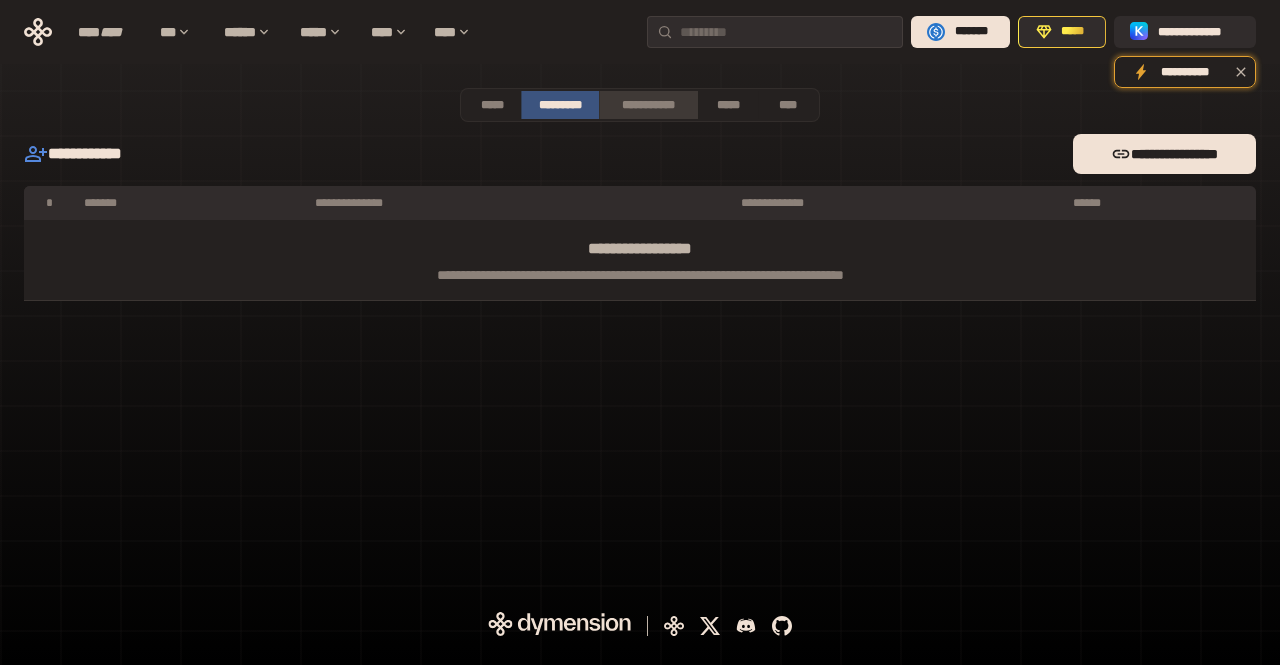 click on "**********" at bounding box center (648, 105) 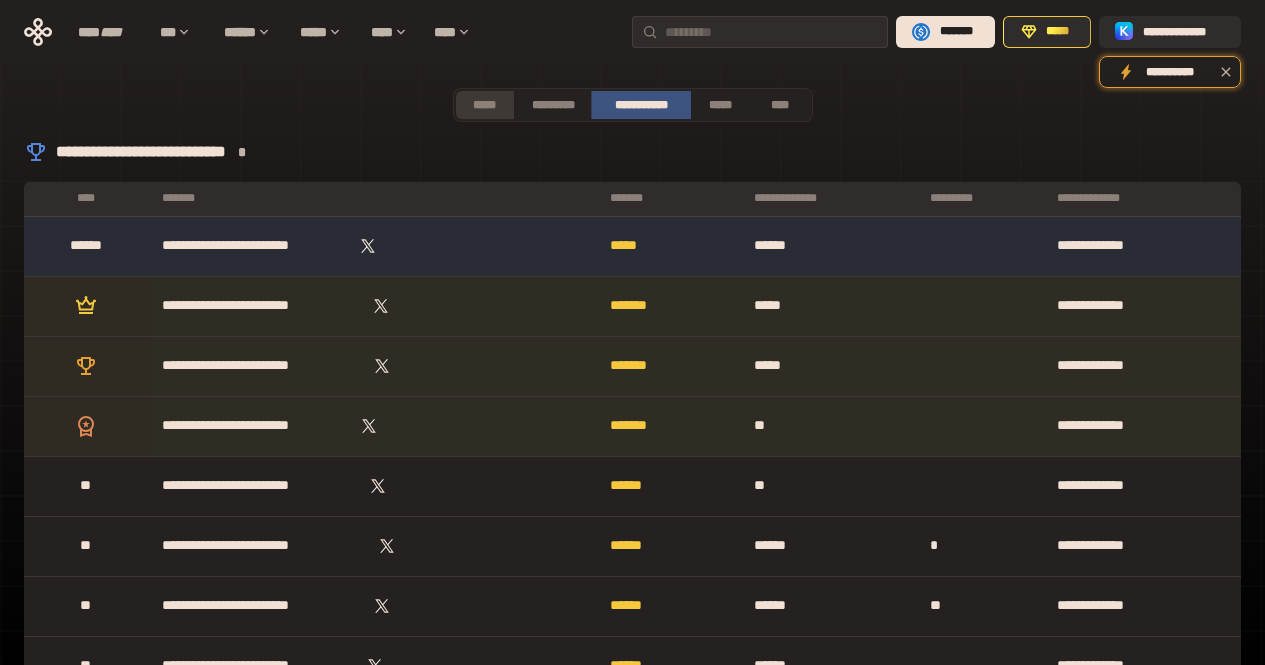 click on "*****" at bounding box center (485, 105) 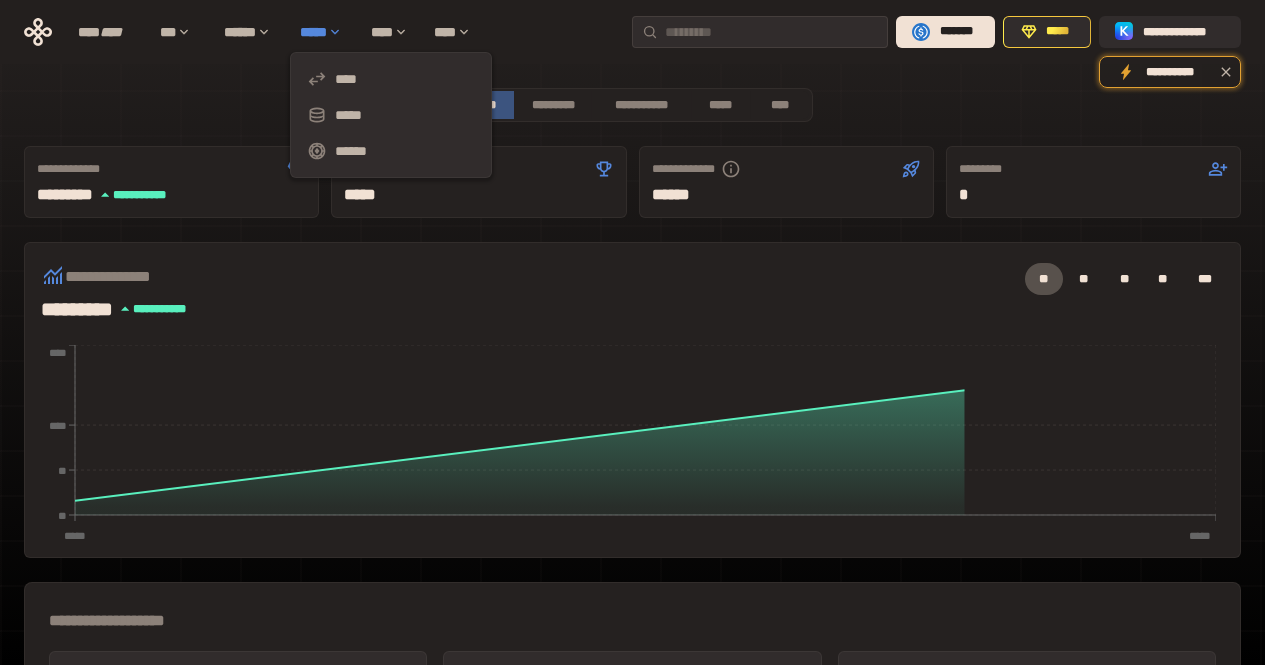 click on "*****" at bounding box center (325, 32) 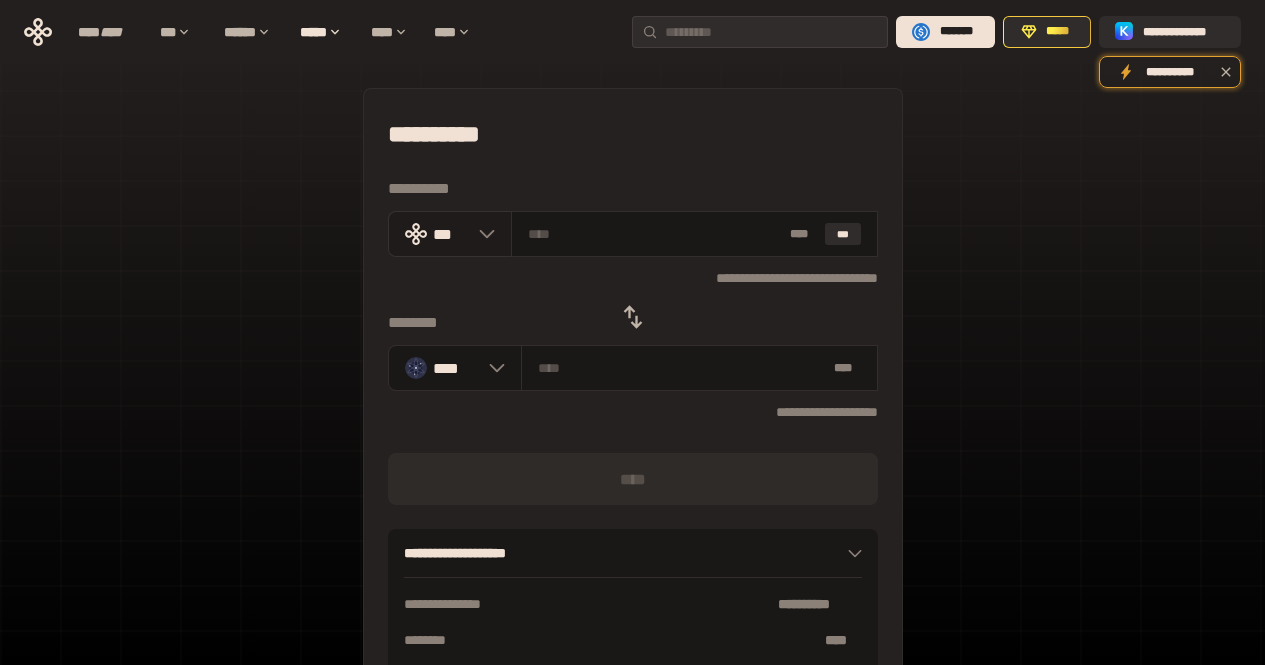 click 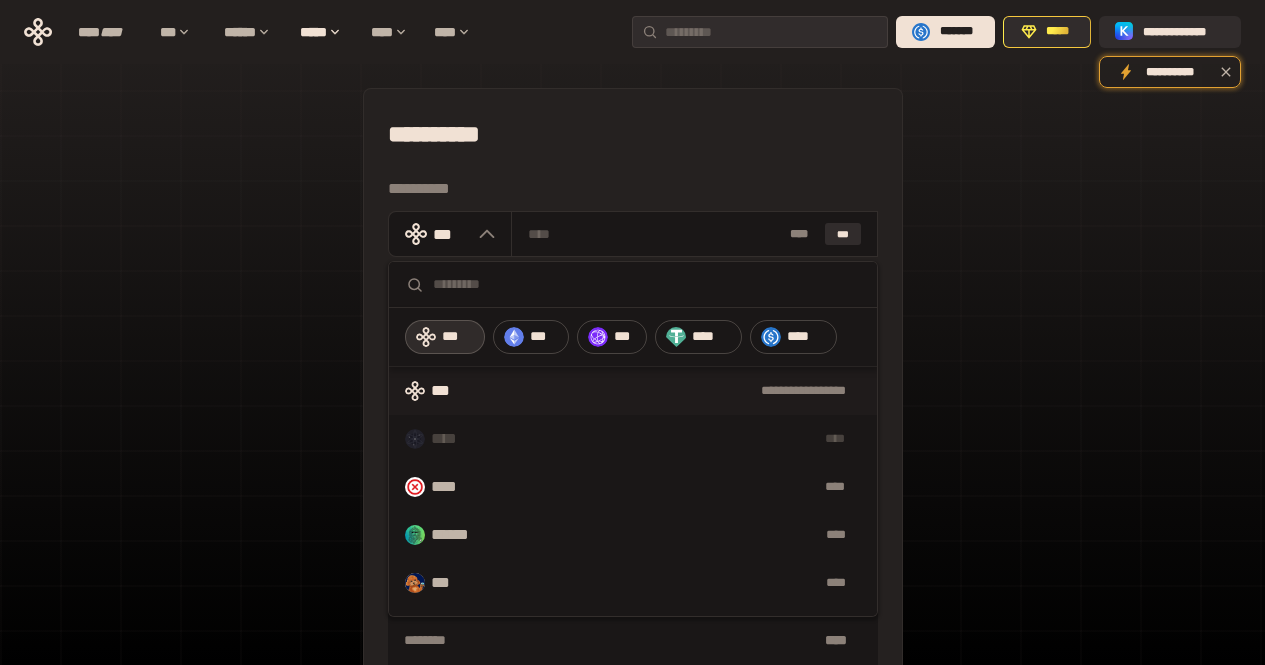 click at bounding box center [647, 284] 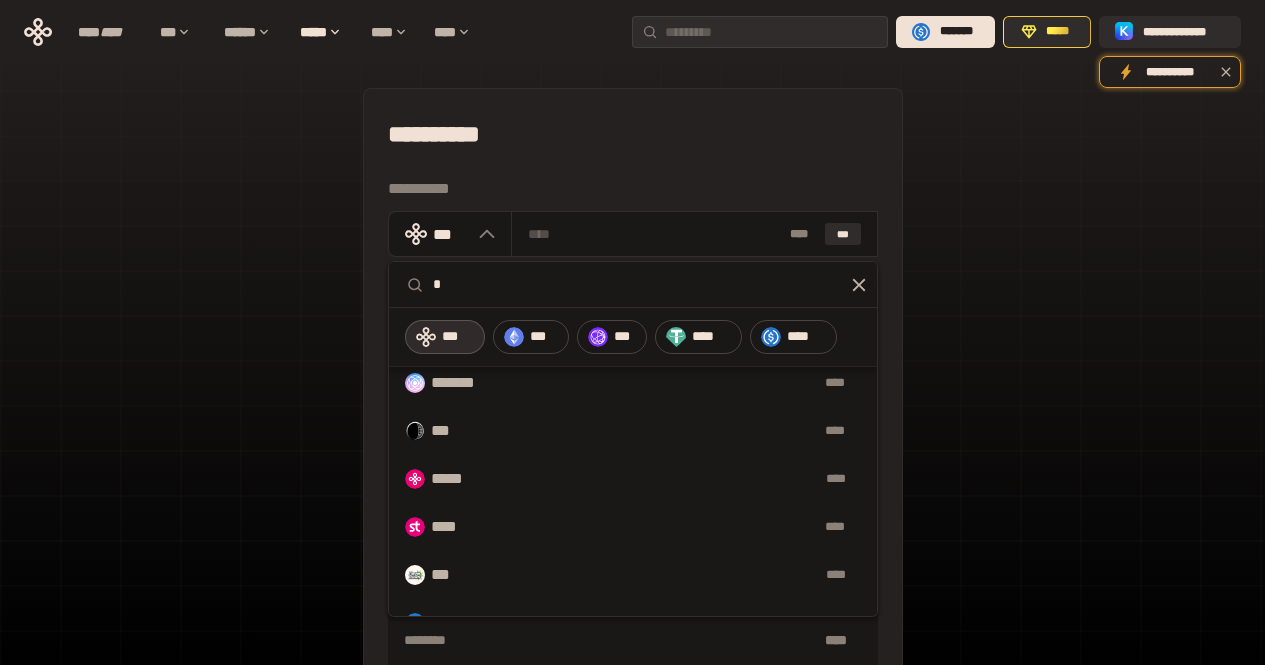 scroll, scrollTop: 0, scrollLeft: 0, axis: both 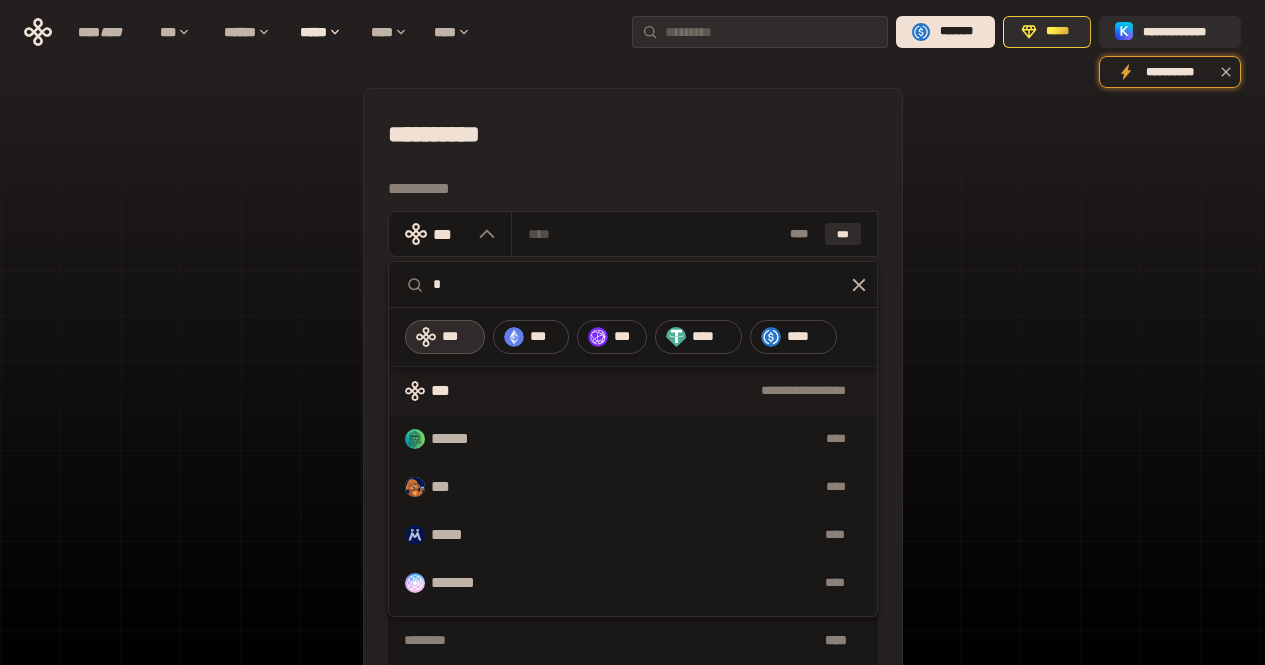 type on "*" 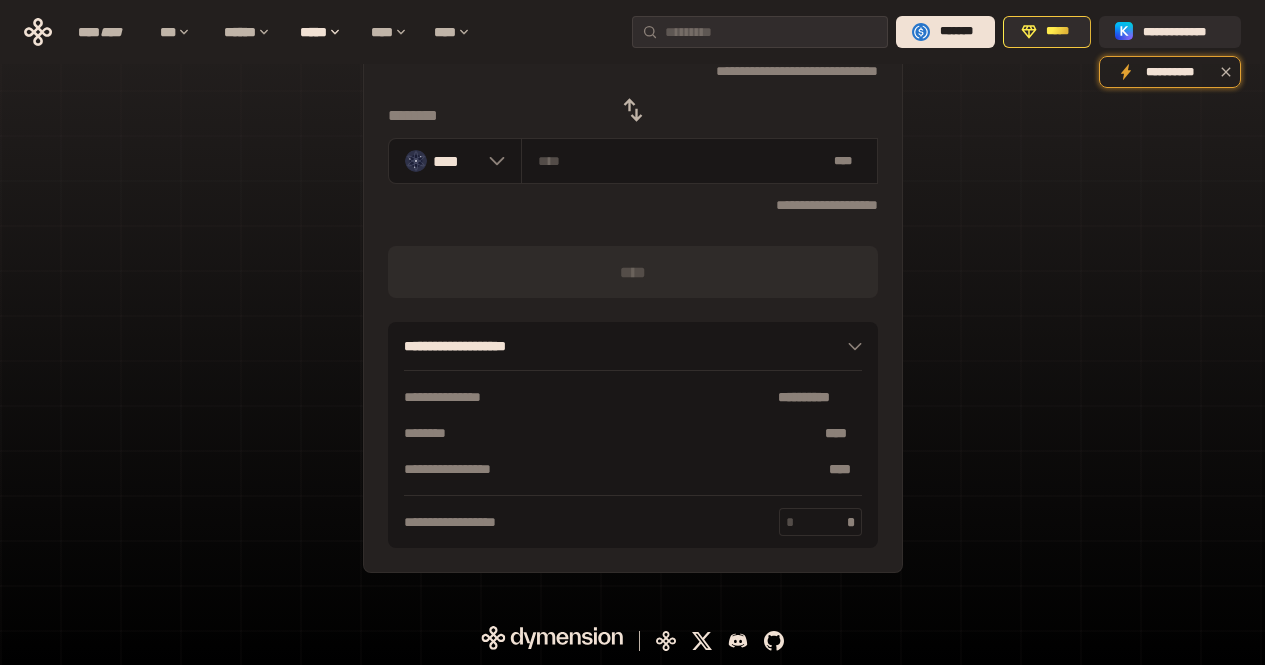 scroll, scrollTop: 0, scrollLeft: 0, axis: both 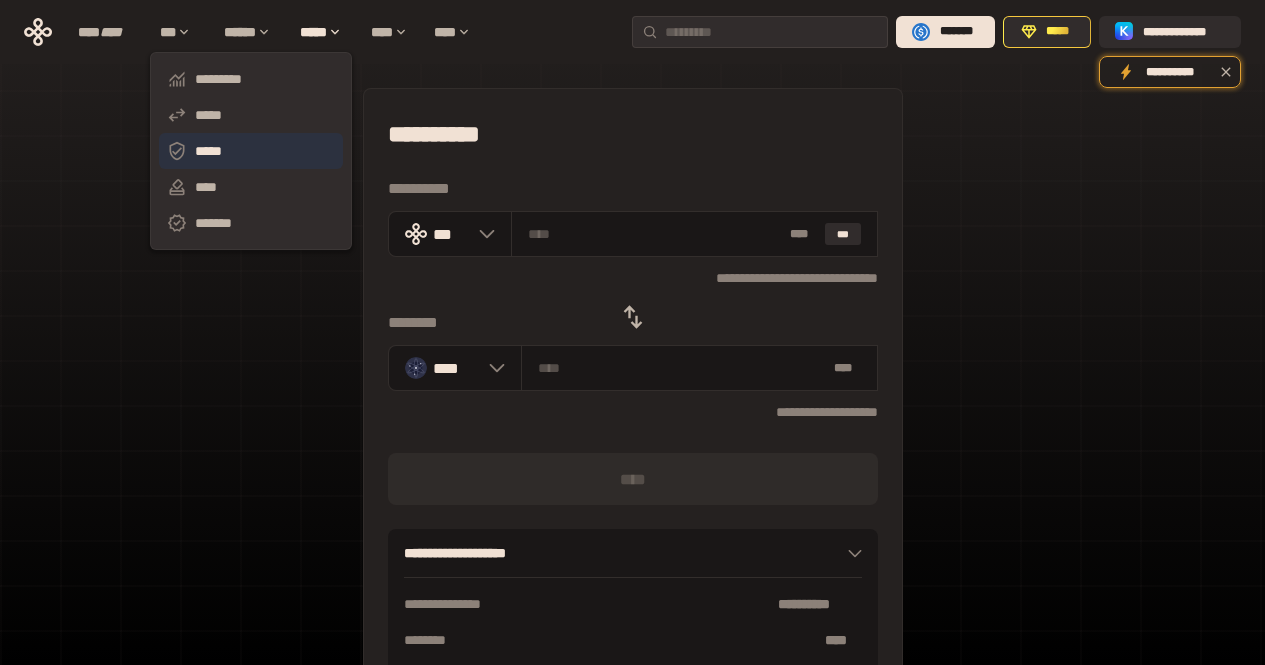 click on "*****" at bounding box center (251, 151) 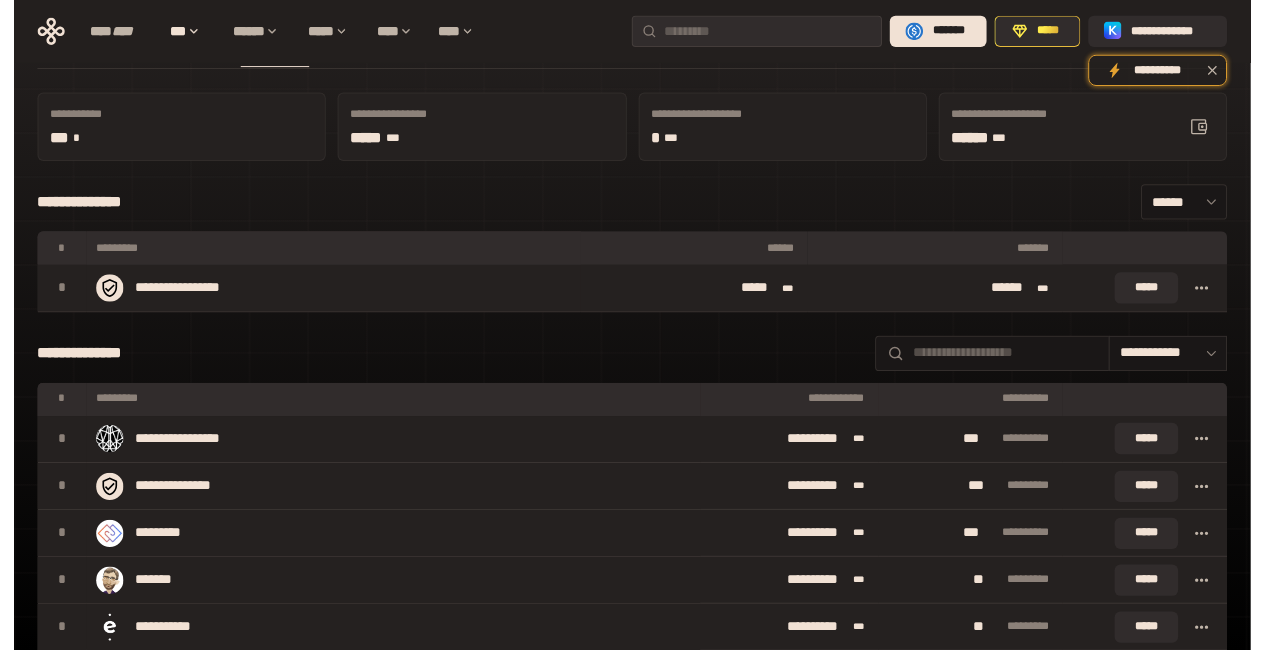 scroll, scrollTop: 200, scrollLeft: 0, axis: vertical 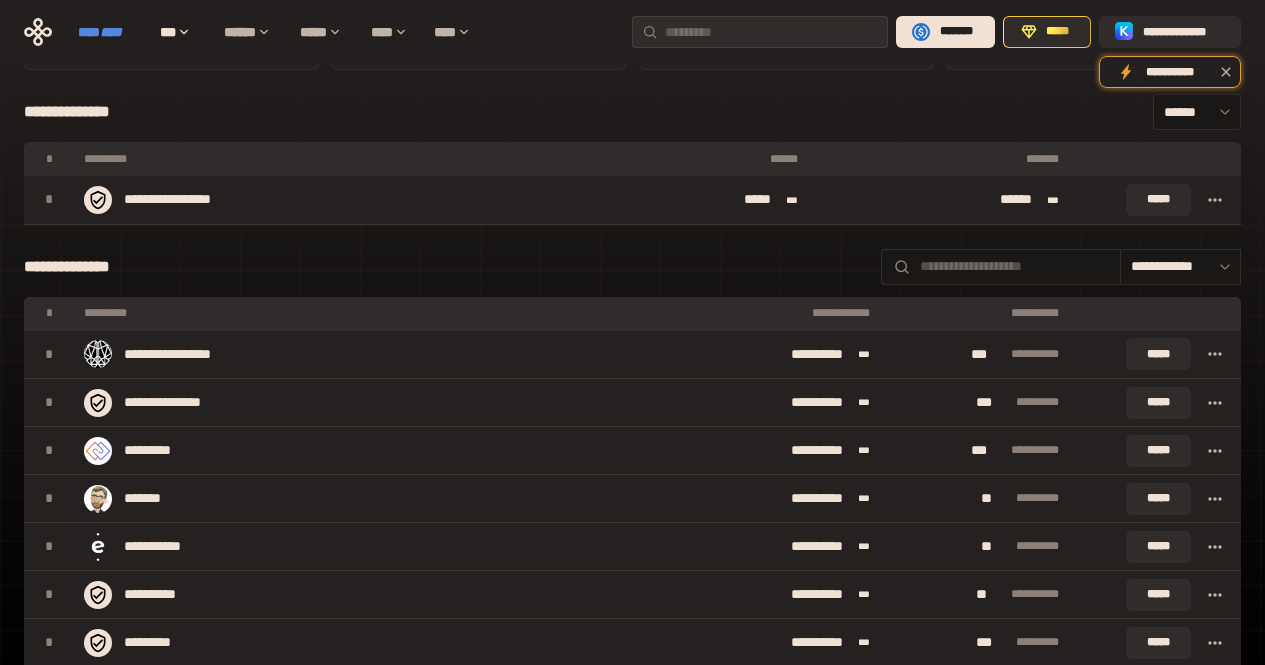 click on "****" at bounding box center (111, 32) 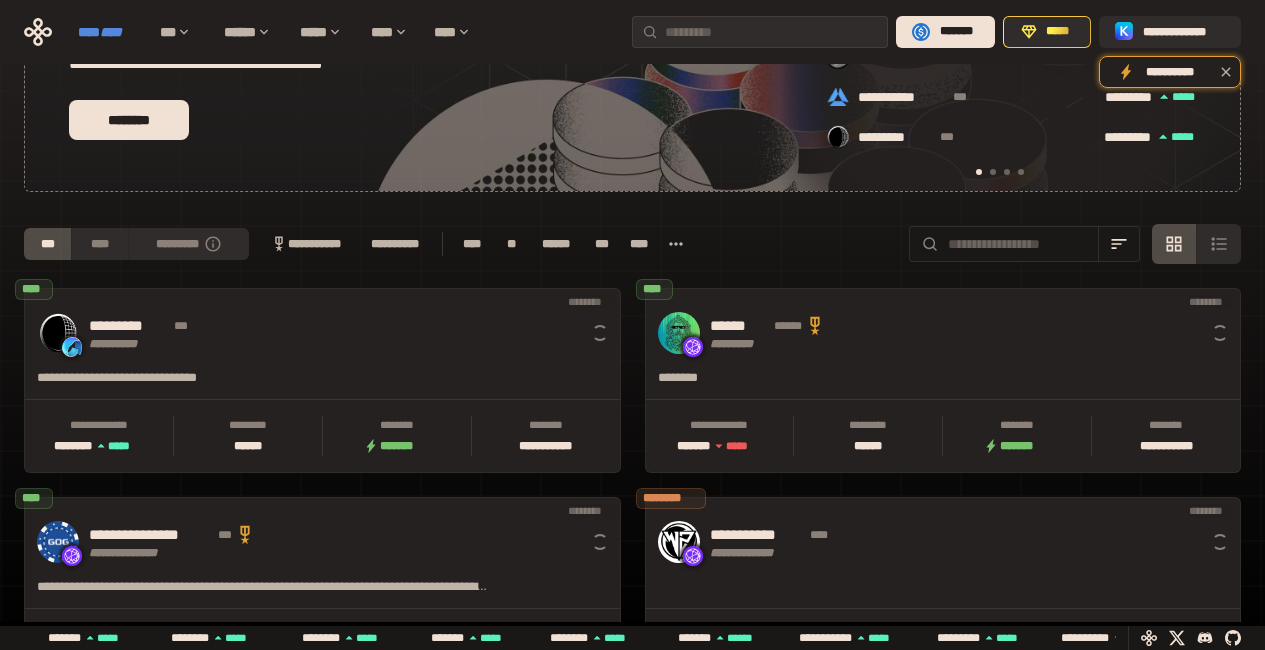 scroll, scrollTop: 0, scrollLeft: 16, axis: horizontal 